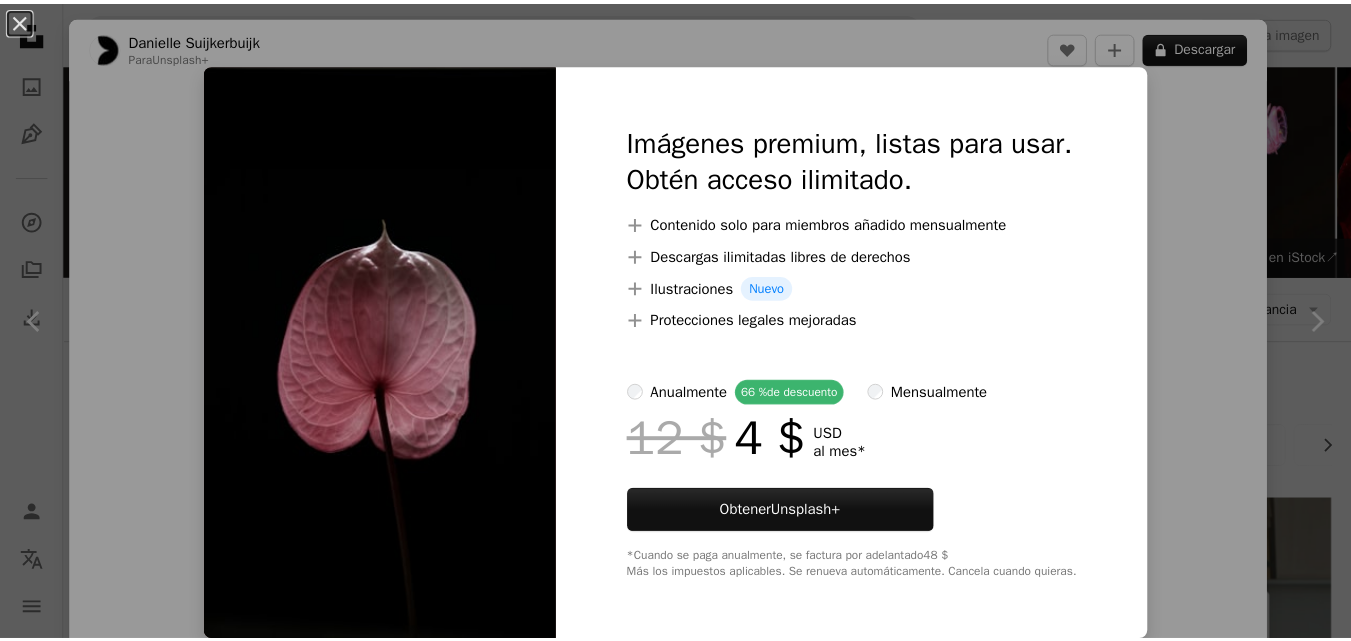 scroll, scrollTop: 752, scrollLeft: 0, axis: vertical 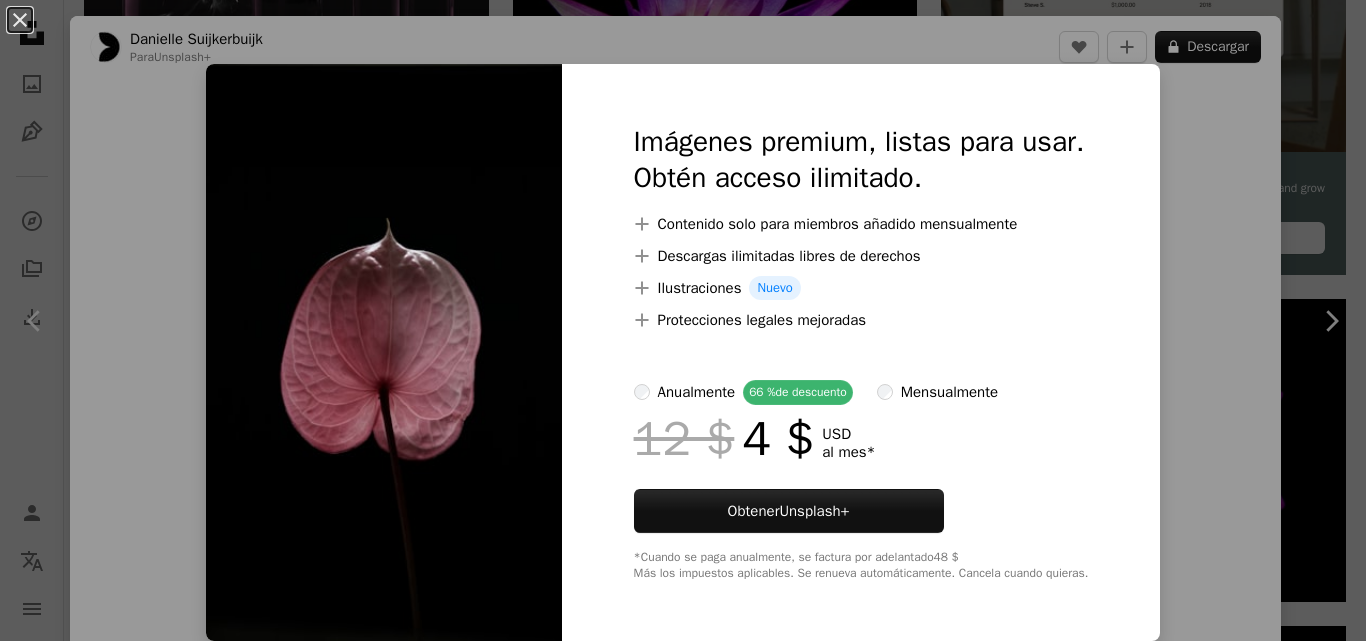 click on "An X shape Imágenes premium, listas para usar. Obtén acceso ilimitado. A plus sign Contenido solo para miembros añadido mensualmente A plus sign Descargas ilimitadas libres de derechos A plus sign Ilustraciones  Nuevo A plus sign Protecciones legales mejoradas anualmente 66 %  de descuento mensualmente 12 $   4 $ USD al mes * Obtener  Unsplash+ *Cuando se paga anualmente, se factura por adelantado  48 $ Más los impuestos aplicables. Se renueva automáticamente. Cancela cuando quieras." at bounding box center (683, 320) 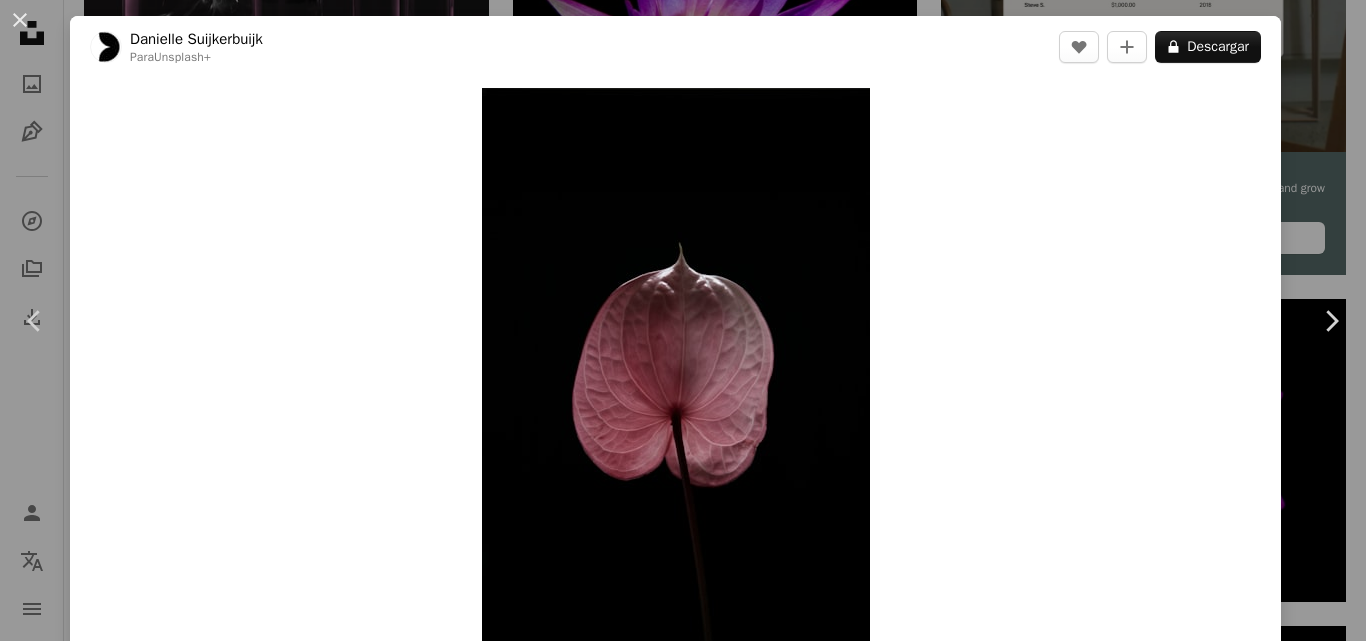 click on "An X shape Chevron left Chevron right [FIRST] [LAST] Para Unsplash+ A heart A plus sign A lock Descargar Zoom in Presentado en Fotos A forward-right arrow Compartir More Actions Calendar outlined Publicado el 11 de noviembre de 2024 Camera Canon, EOS M50 Safety Con la Licencia Unsplash+ flor oscuro papel pintado oscuro fondo negro Fondo oscuro estética oscura Estética negra floral Estética rosa Fondo floral botánico oscuridad humor malhumorado flor simple textura naturaleza atmosférico textura floral Estética botánica Fotos de stock gratuitas De esta serie Plus sign for Unsplash+ Imágenes relacionadas Plus sign for Unsplash+ A heart A plus sign [FIRST] [LAST] Para Unsplash+ A lock Descargar Plus sign for Unsplash+ A heart A plus sign [FIRST] [LAST] Para Unsplash+ A lock Descargar Plus sign for Unsplash+ A heart A plus sign [FIRST] [LAST] Para Unsplash+ A lock Descargar Plus sign for Unsplash+" at bounding box center [683, 320] 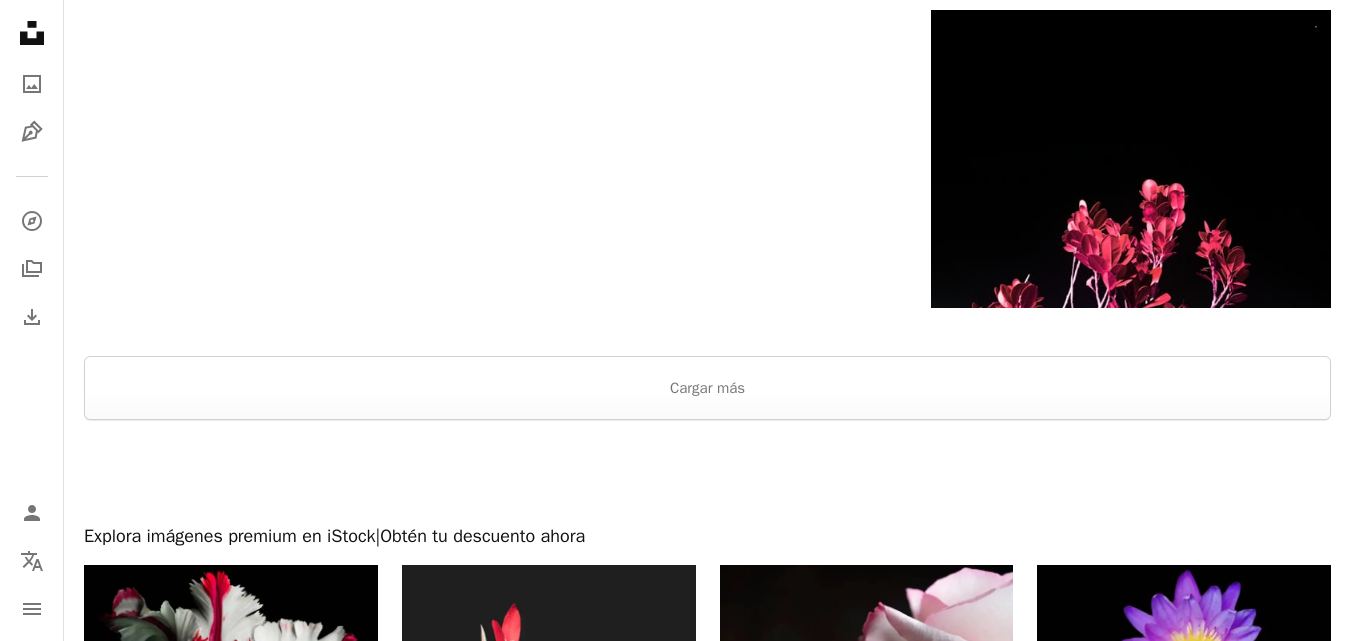 scroll, scrollTop: 3796, scrollLeft: 0, axis: vertical 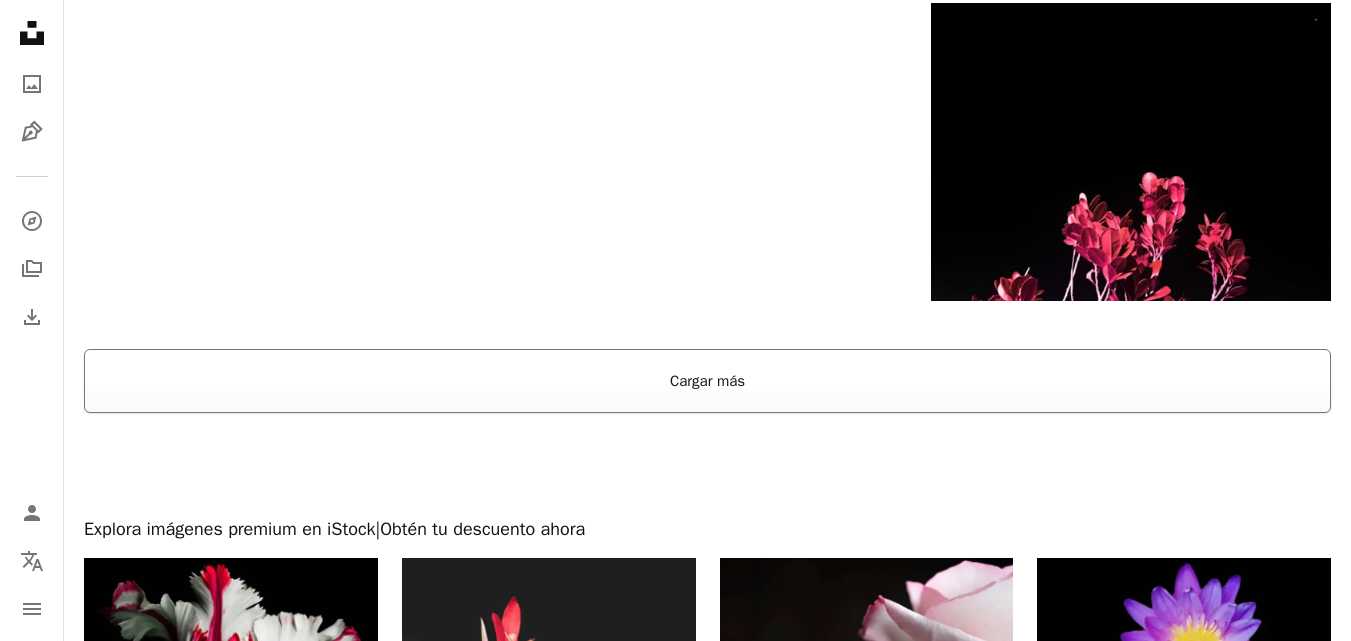 click on "Cargar más" at bounding box center [707, 381] 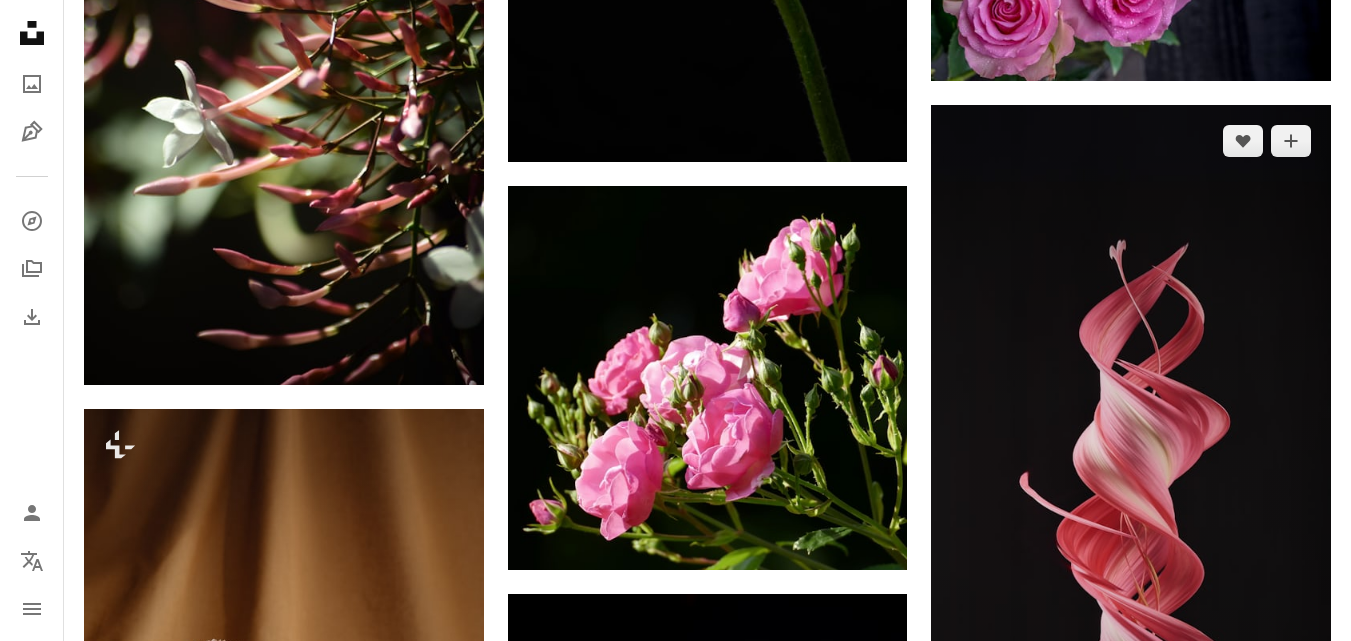 scroll, scrollTop: 4629, scrollLeft: 0, axis: vertical 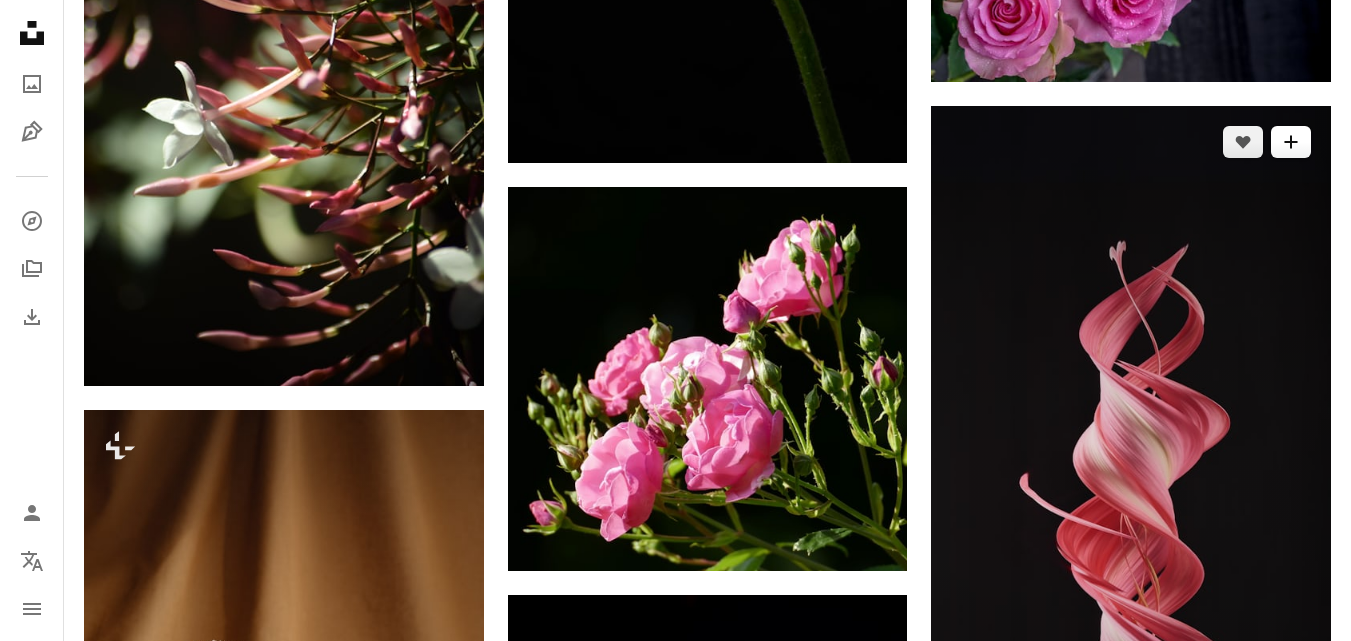 click on "A plus sign" at bounding box center (1291, 142) 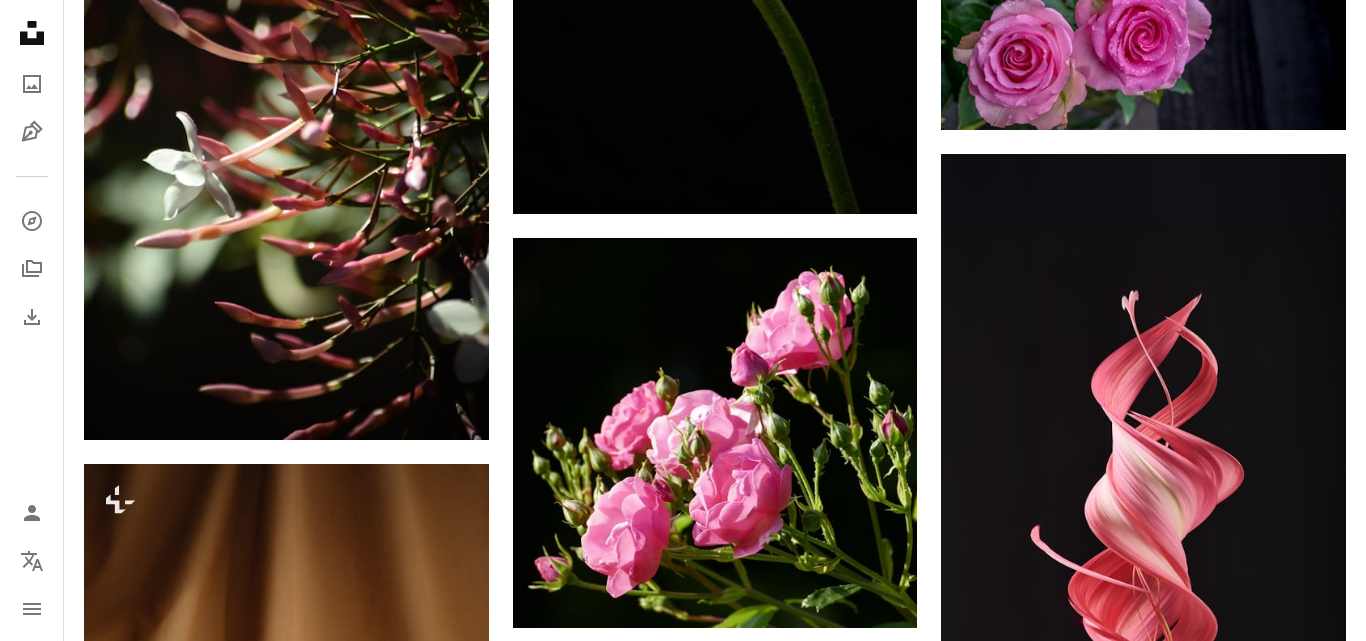 click on "An X shape Únete a Unsplash ¿Ya tienes una cuenta?  Inicia sesión Nombre Apellidos Correo electrónico Nombre de usuario  (únicamente letras, números y guiones bajos) Contraseña  (mín. 8 caracteres) Únete Al unirte, aceptas los  Términos  y la  Política de privacidad ." at bounding box center (683, 6238) 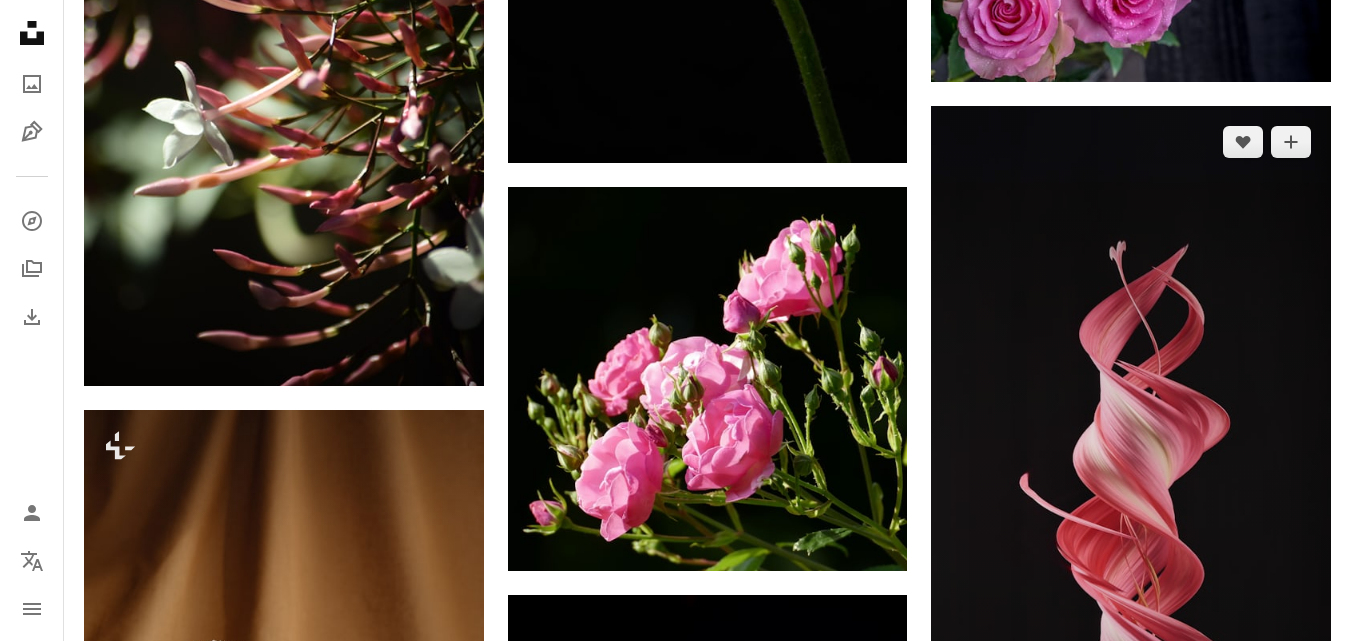 click at bounding box center [1131, 503] 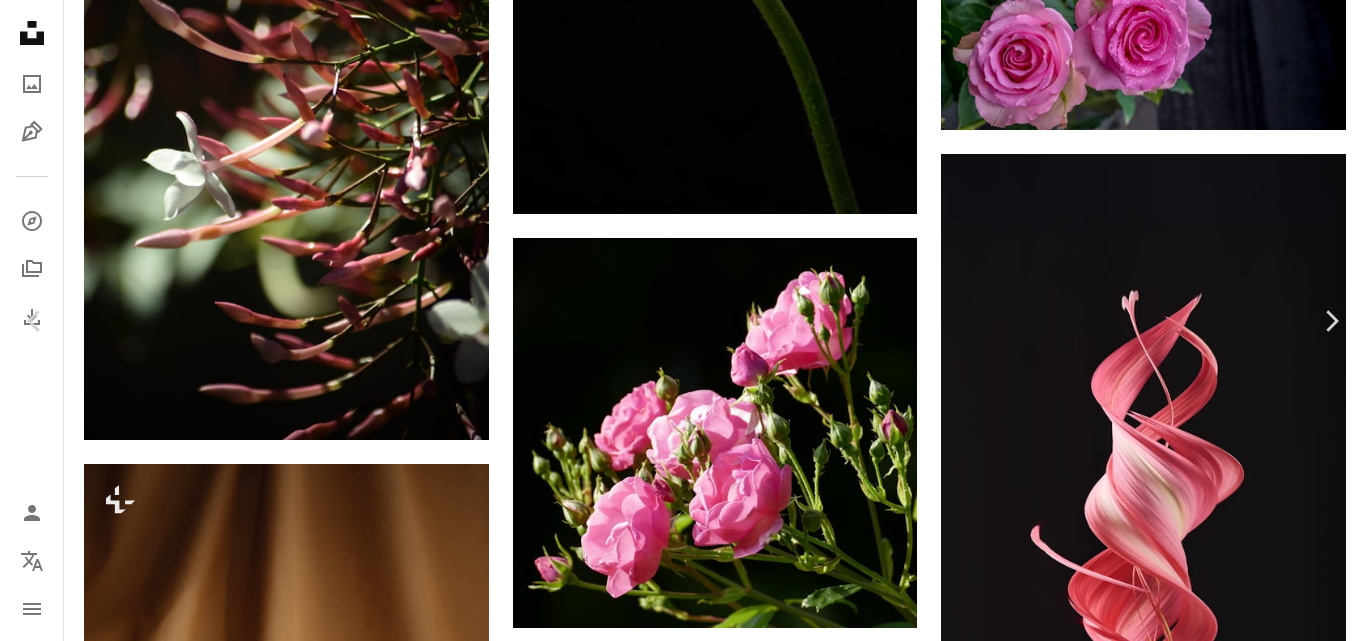click on "An X shape Chevron left Chevron right [FIRST] [LAST] [FIRST] [LAST] A heart A plus sign Descargar gratis Chevron down Zoom in Visualizaciones 908.001 Descargas 7433 Presentado en Fotos , Experimental A forward-right arrow Compartir Info icon Información More Actions Calendar outlined Publicado el 13 de septiembre de 2021 Safety Uso gratuito bajo la Licencia Unsplash fondo negro rosado experimental amarilis rotación flor abstracto arte negro planta rojo flor gráficos pétalo irreal giro Bellas Artes Fondos de pantalla HD Explora imágenes premium relacionadas en iStock | Ahorra un 20 % con el código UNSPLASH20 Ver más en iStock ↗ Imágenes relacionadas A heart A plus sign [FIRST] [LAST] Arrow pointing down A heart A plus sign 3d illustrations Arrow pointing down Plus sign for Unsplash+ A heart A plus sign Planet Volumes Para Unsplash+ A lock Descargar A heart A plus sign [FIRST] [LAST] Disponible para contratación A checkmark inside of a circle Arrow pointing down A heart A plus sign A heart" at bounding box center (683, 6238) 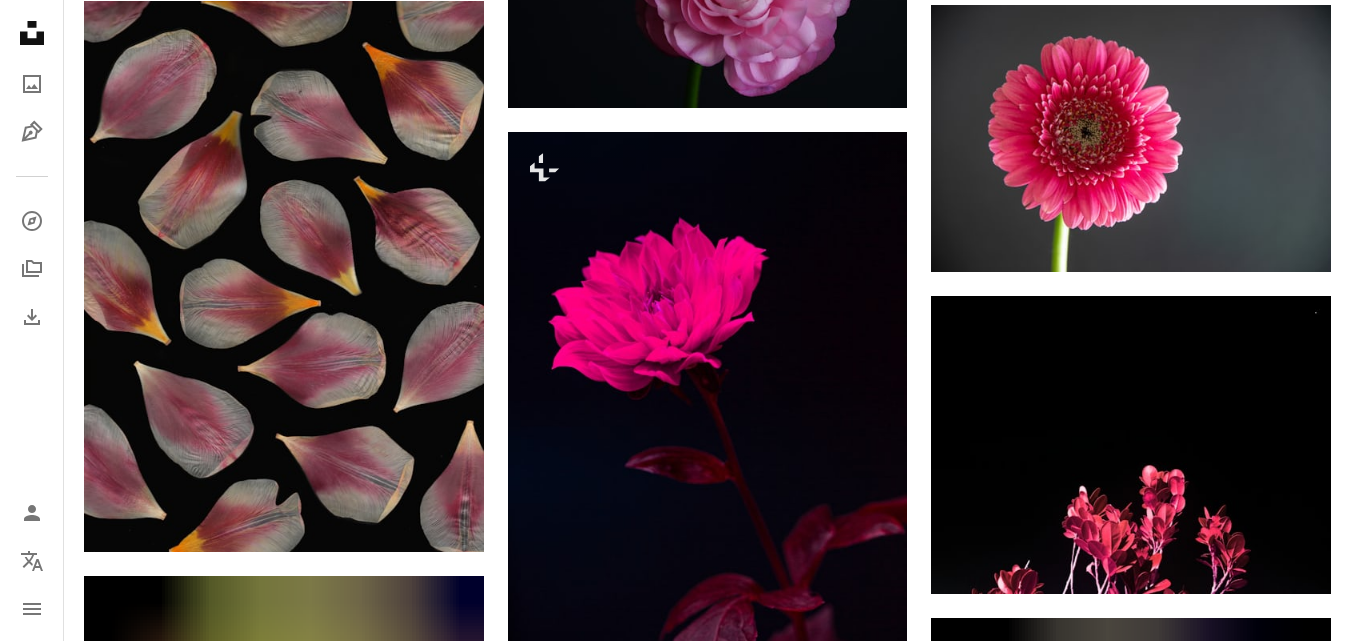 scroll, scrollTop: 3548, scrollLeft: 0, axis: vertical 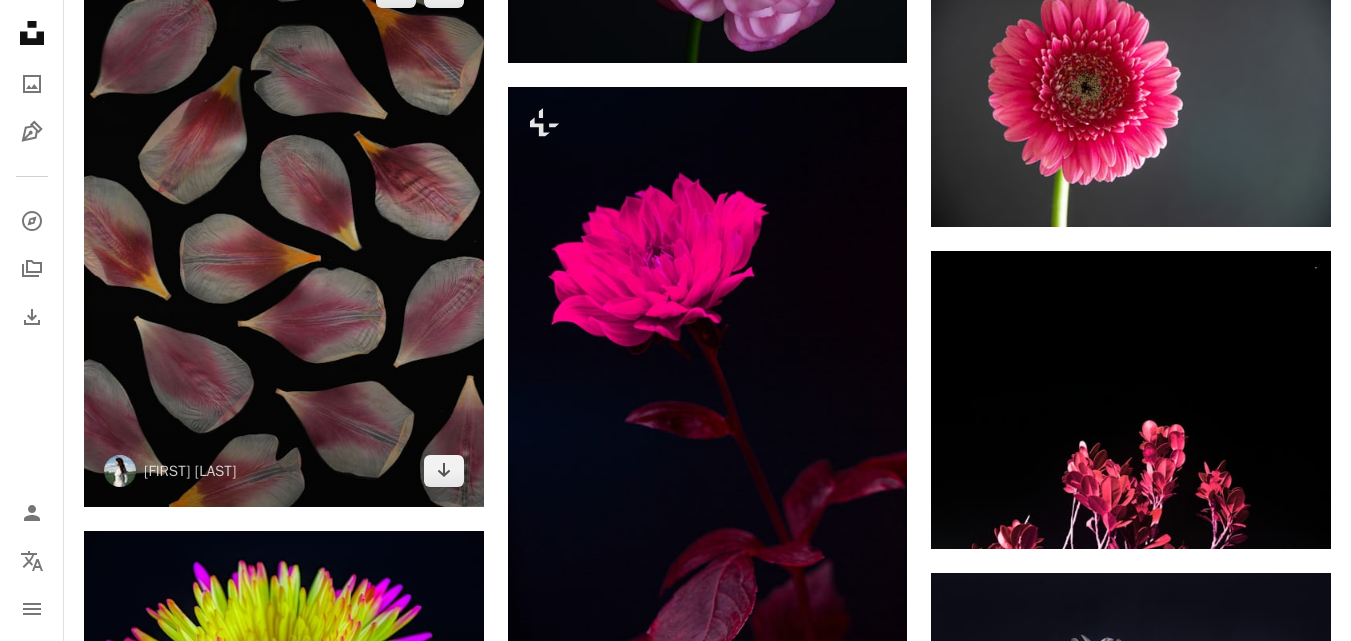 click at bounding box center (284, 231) 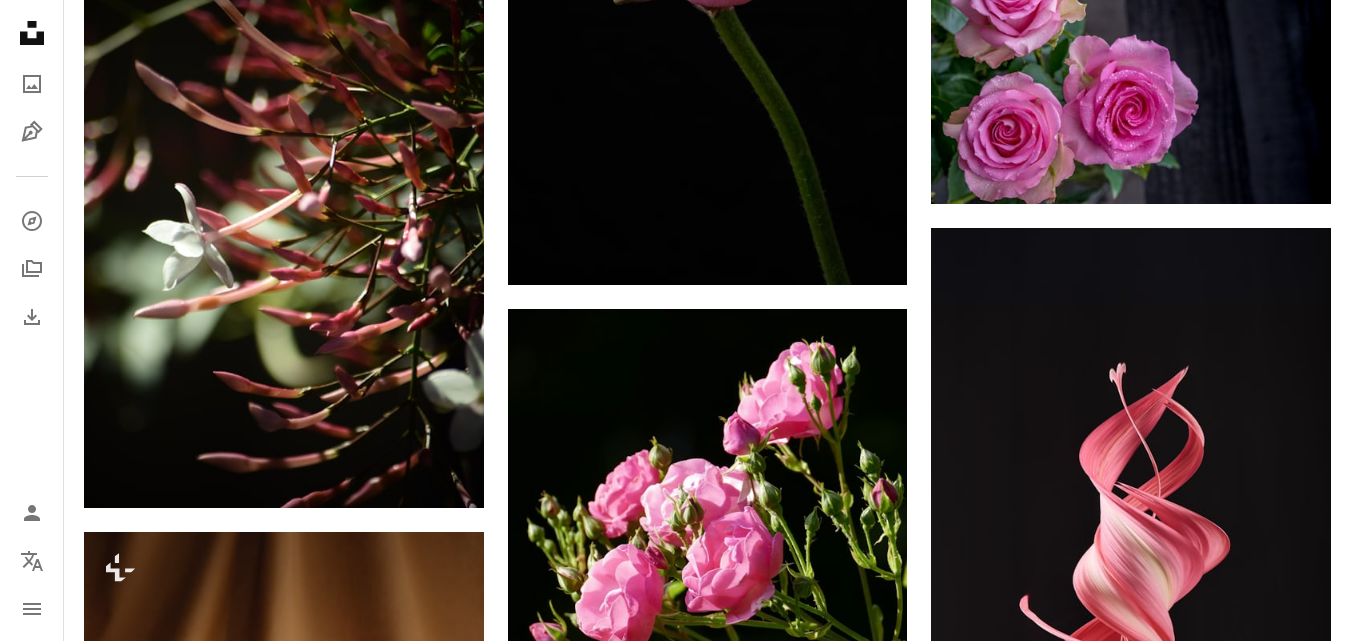 scroll, scrollTop: 4509, scrollLeft: 0, axis: vertical 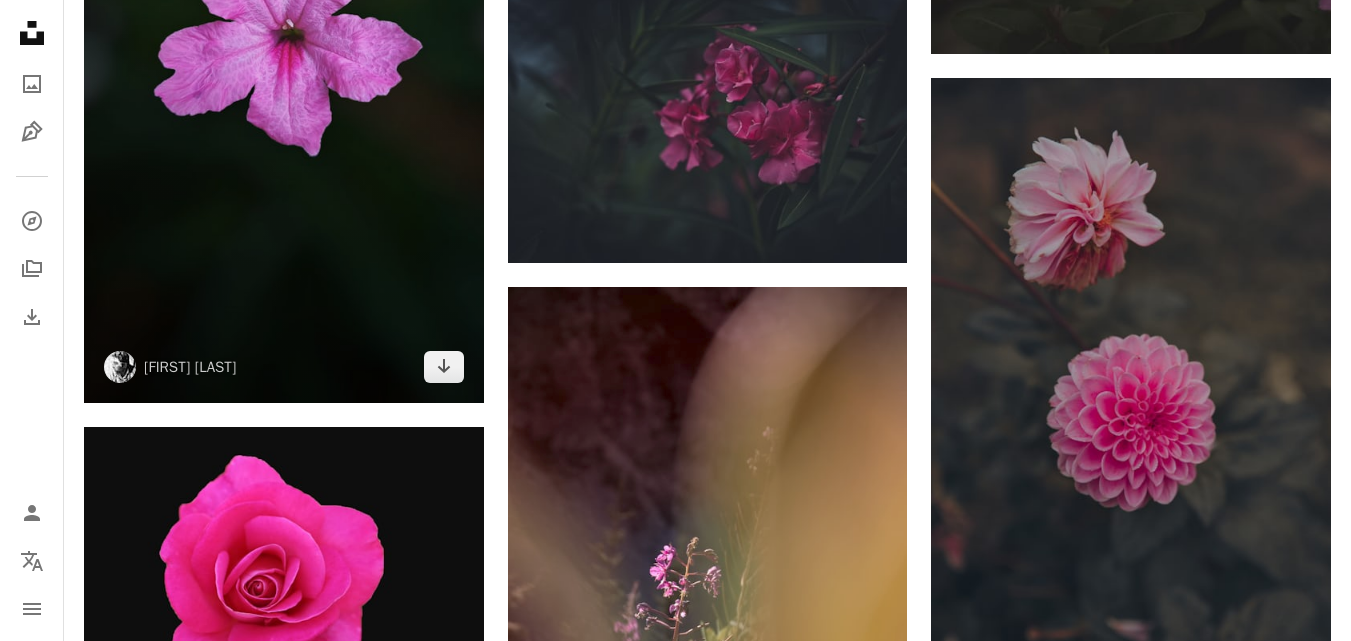 click at bounding box center [284, 48] 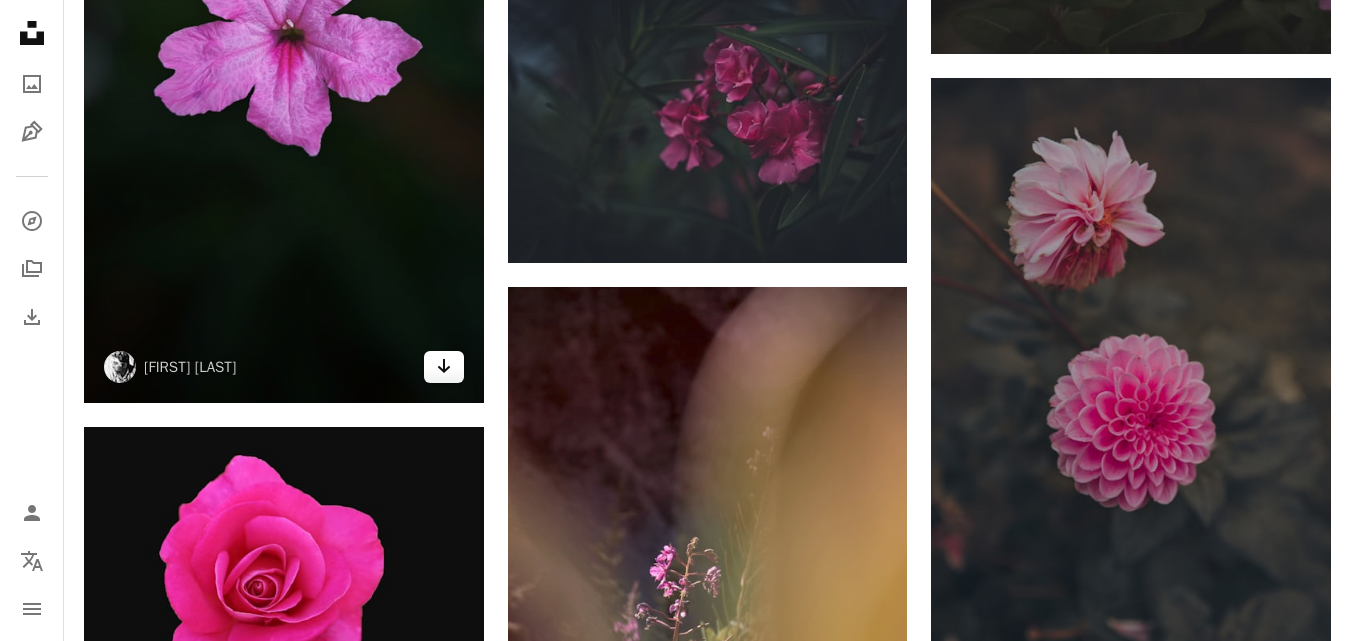 click on "Arrow pointing down" 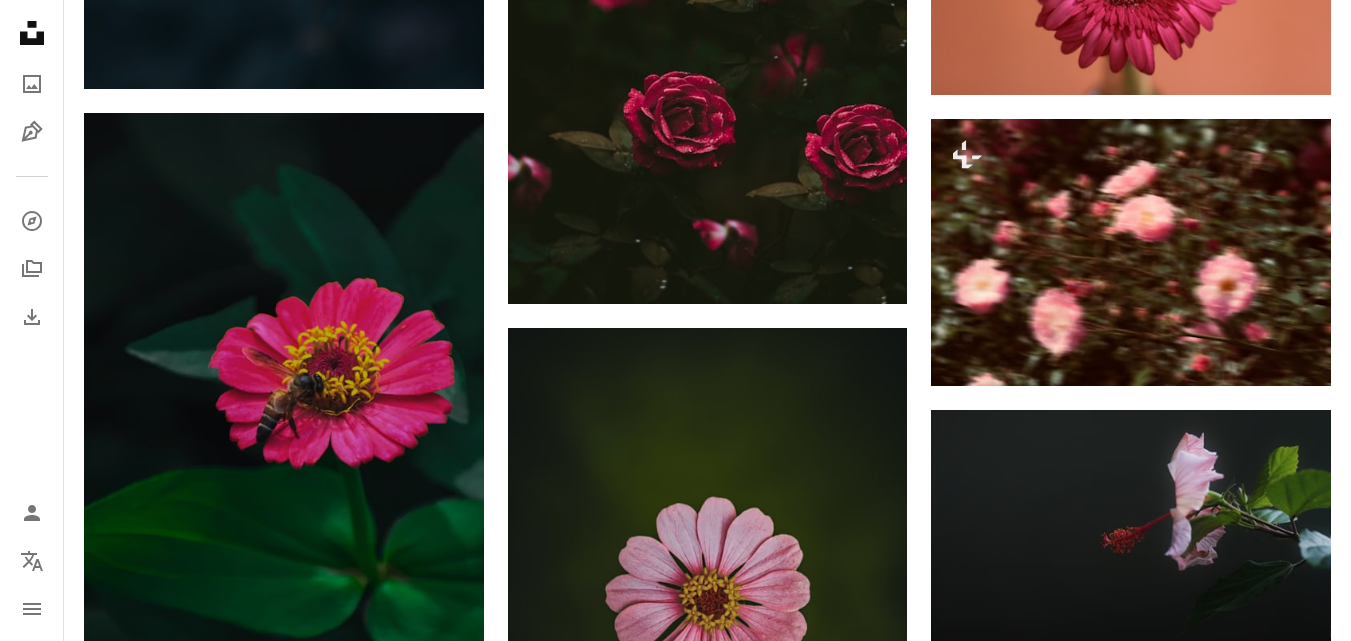 scroll, scrollTop: 48643, scrollLeft: 0, axis: vertical 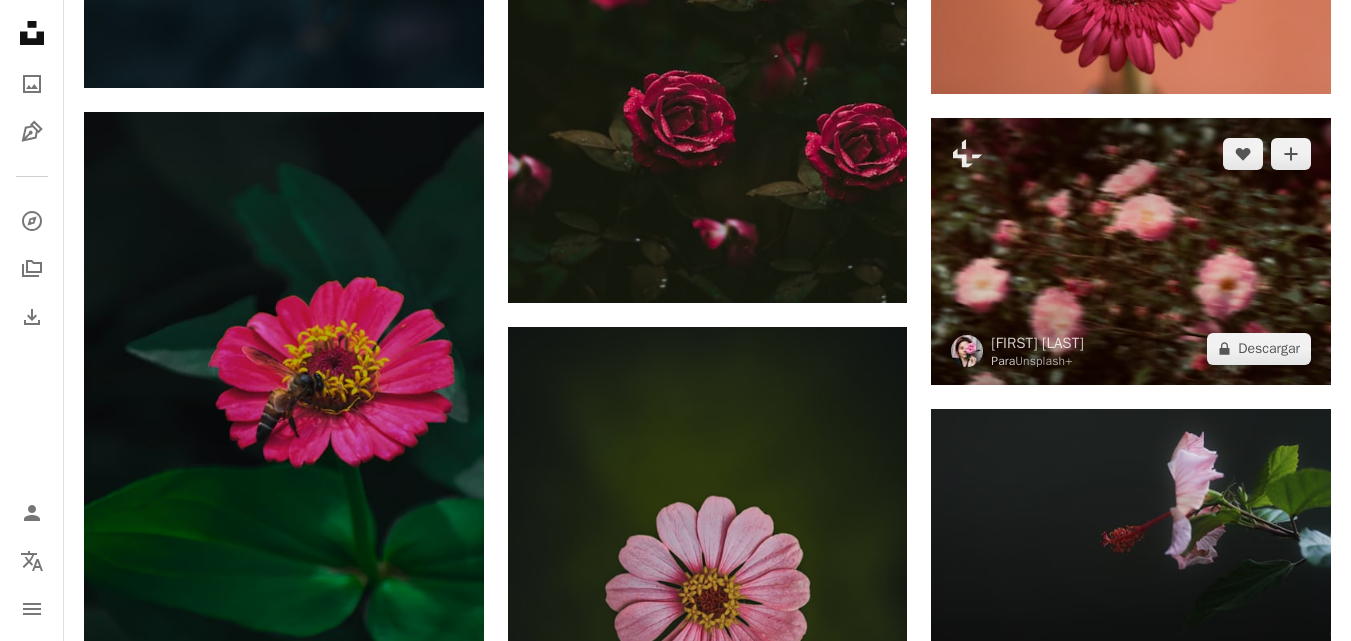 click at bounding box center (1131, 251) 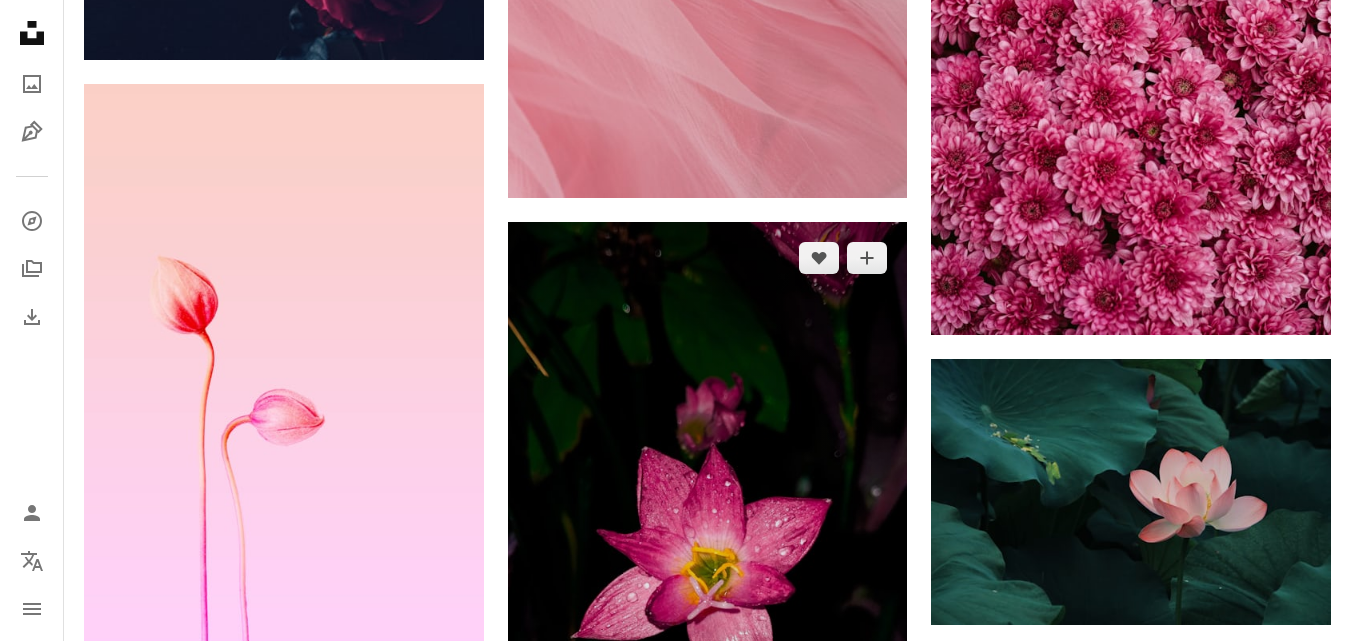 scroll, scrollTop: 56404, scrollLeft: 0, axis: vertical 